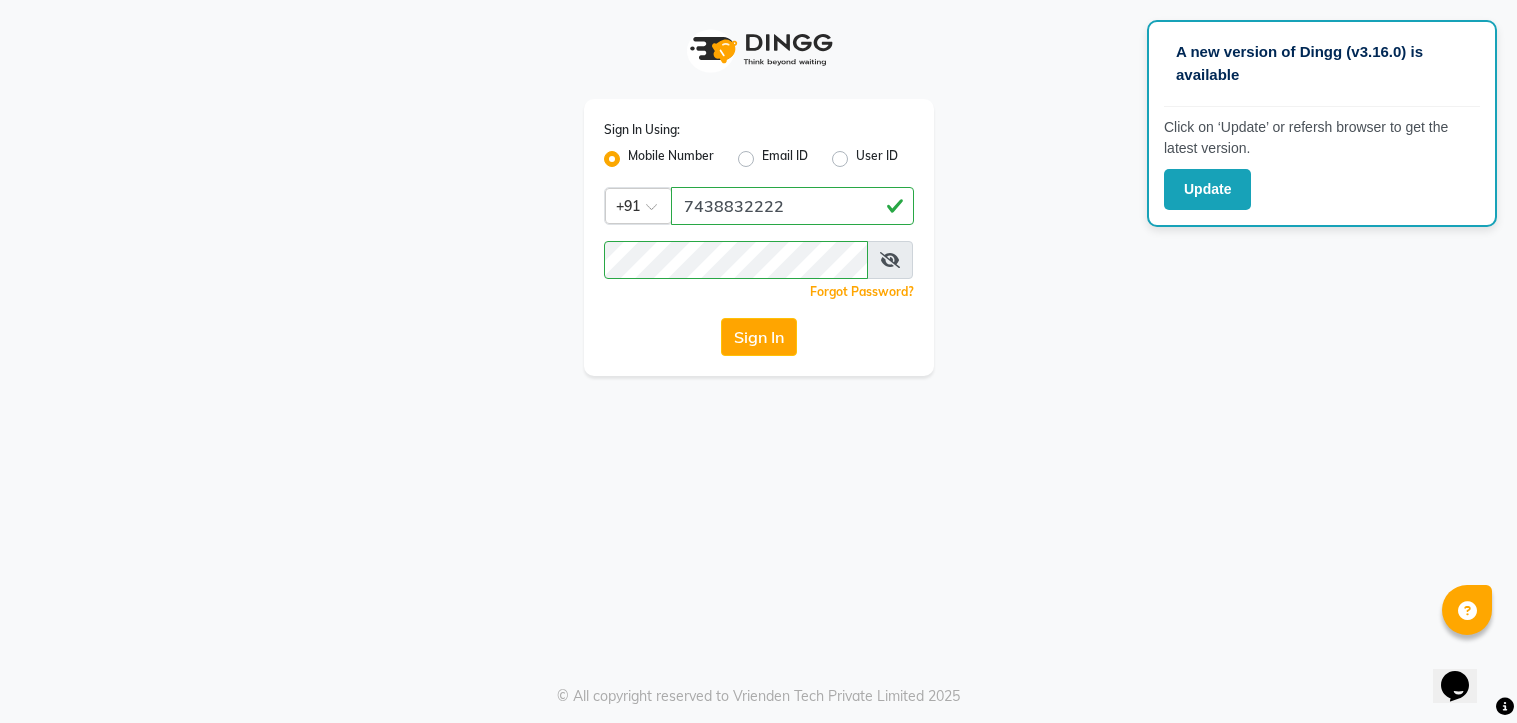 scroll, scrollTop: 0, scrollLeft: 0, axis: both 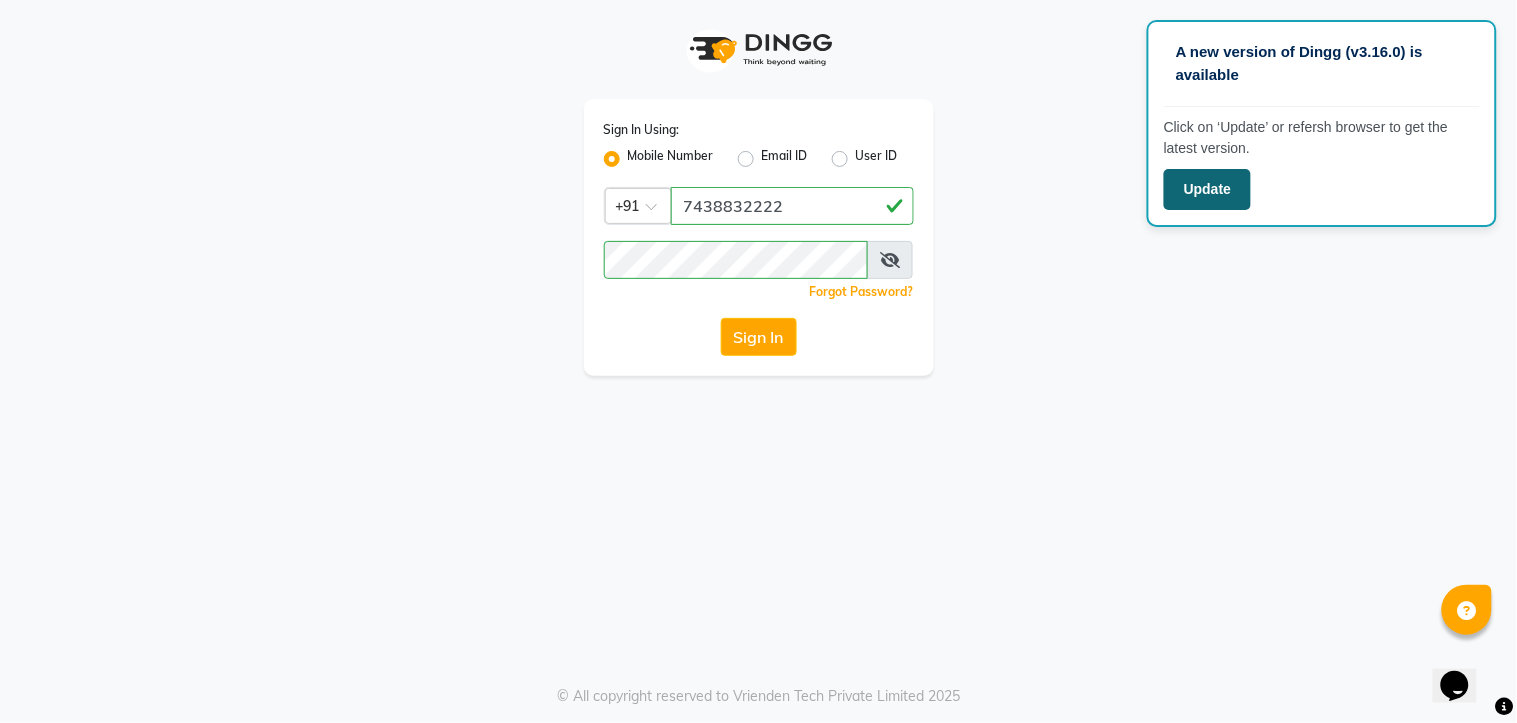 click on "Update" 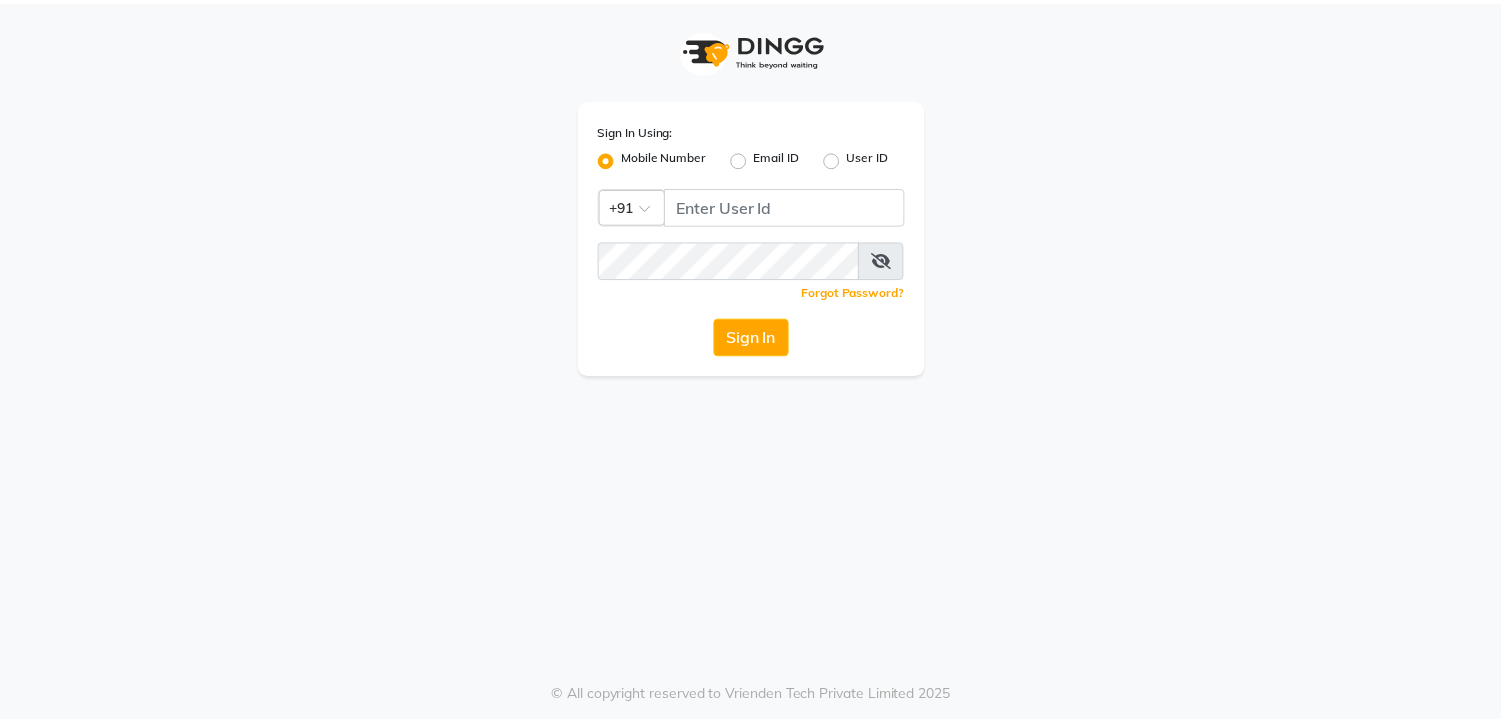 scroll, scrollTop: 0, scrollLeft: 0, axis: both 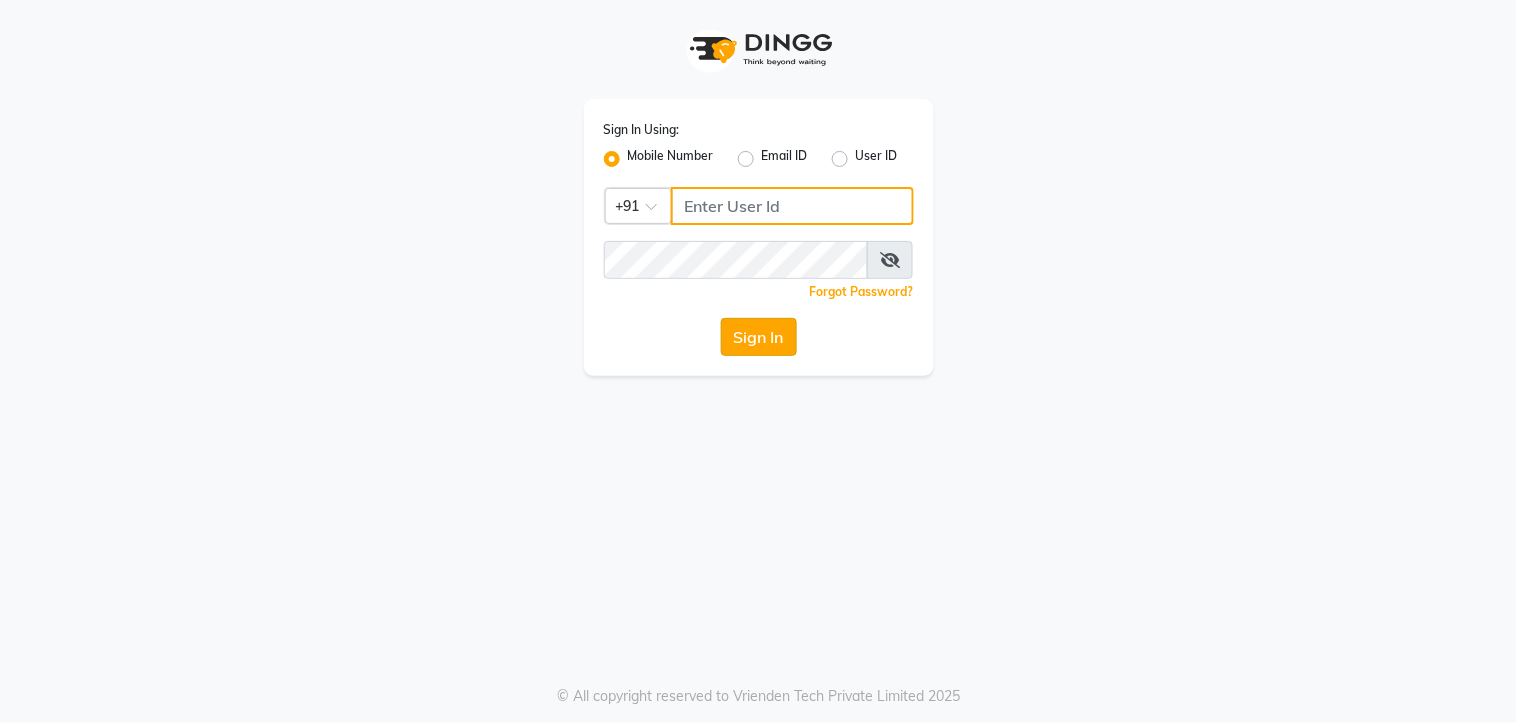 type on "7438832222" 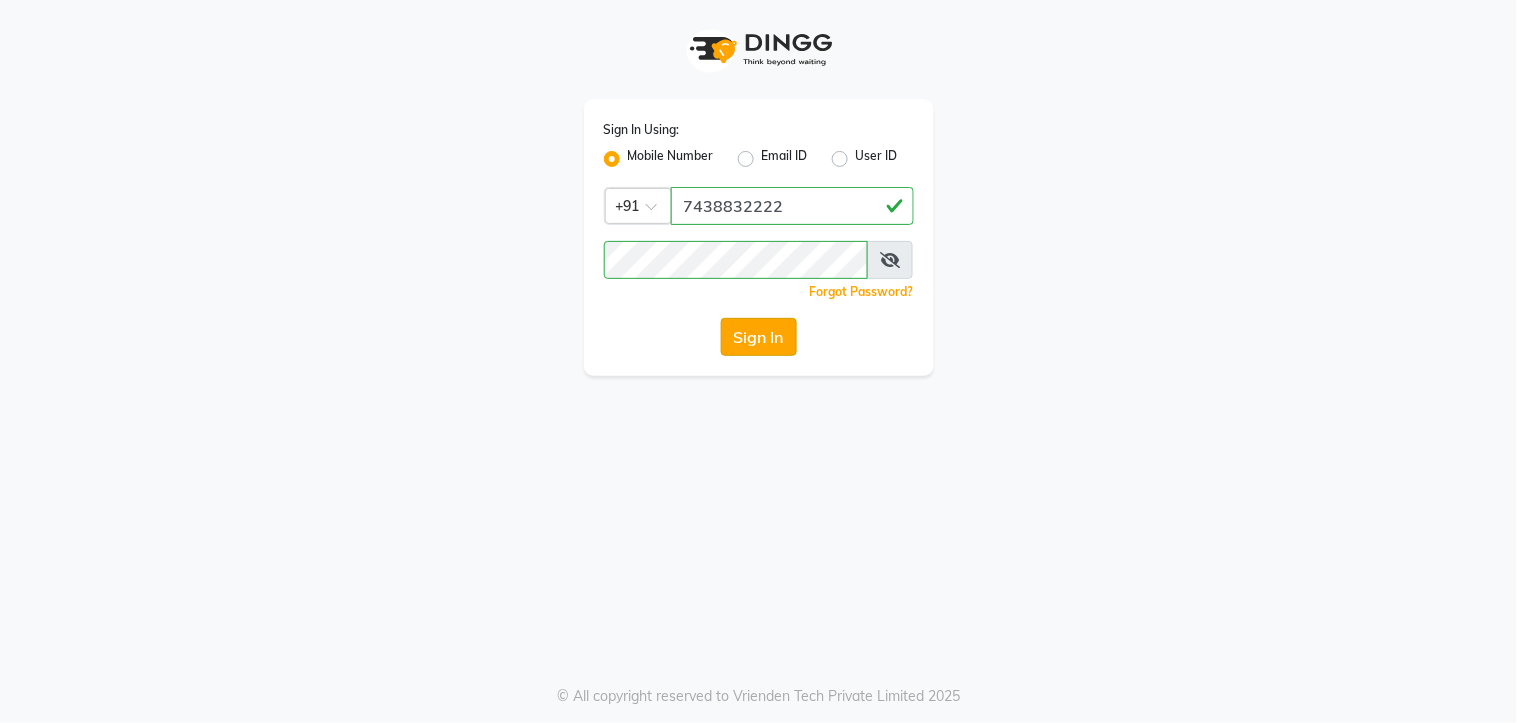 click on "Sign In" 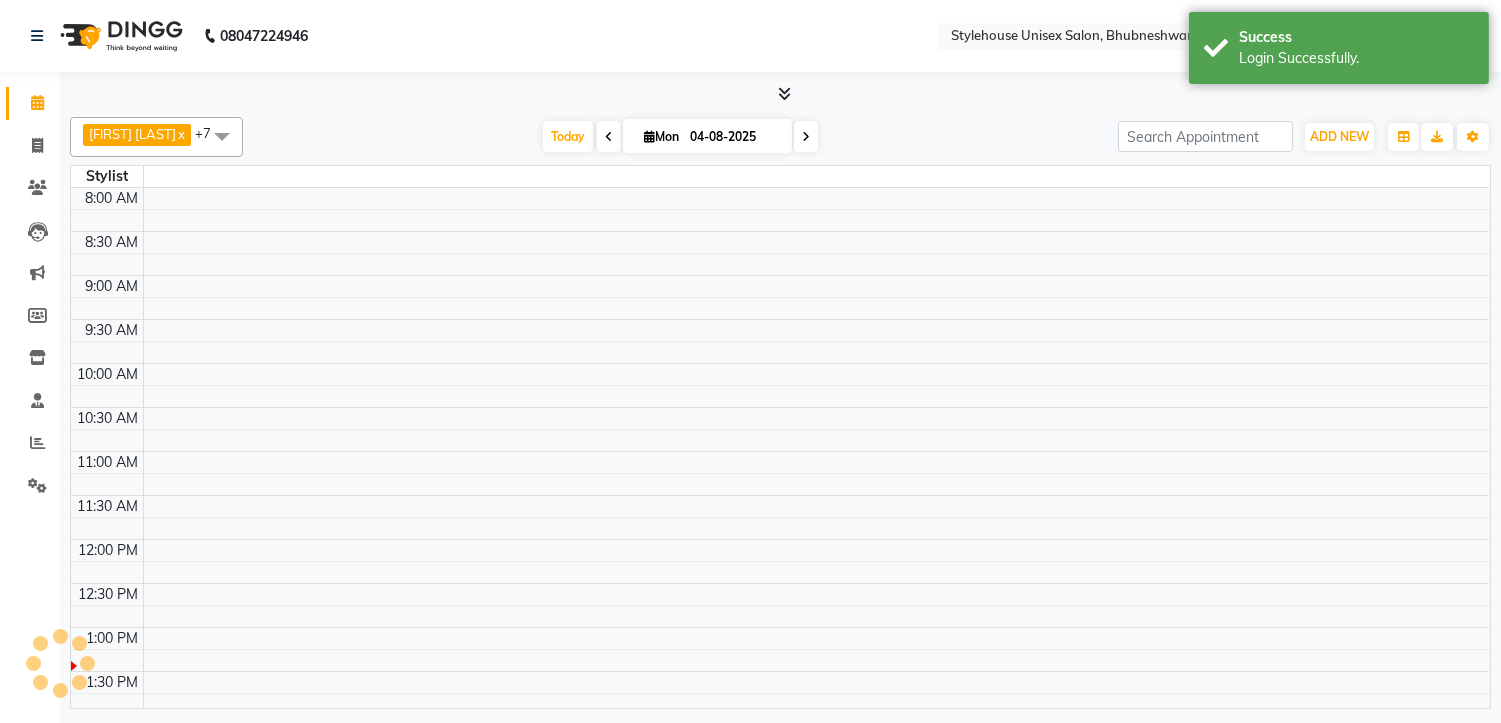 select on "en" 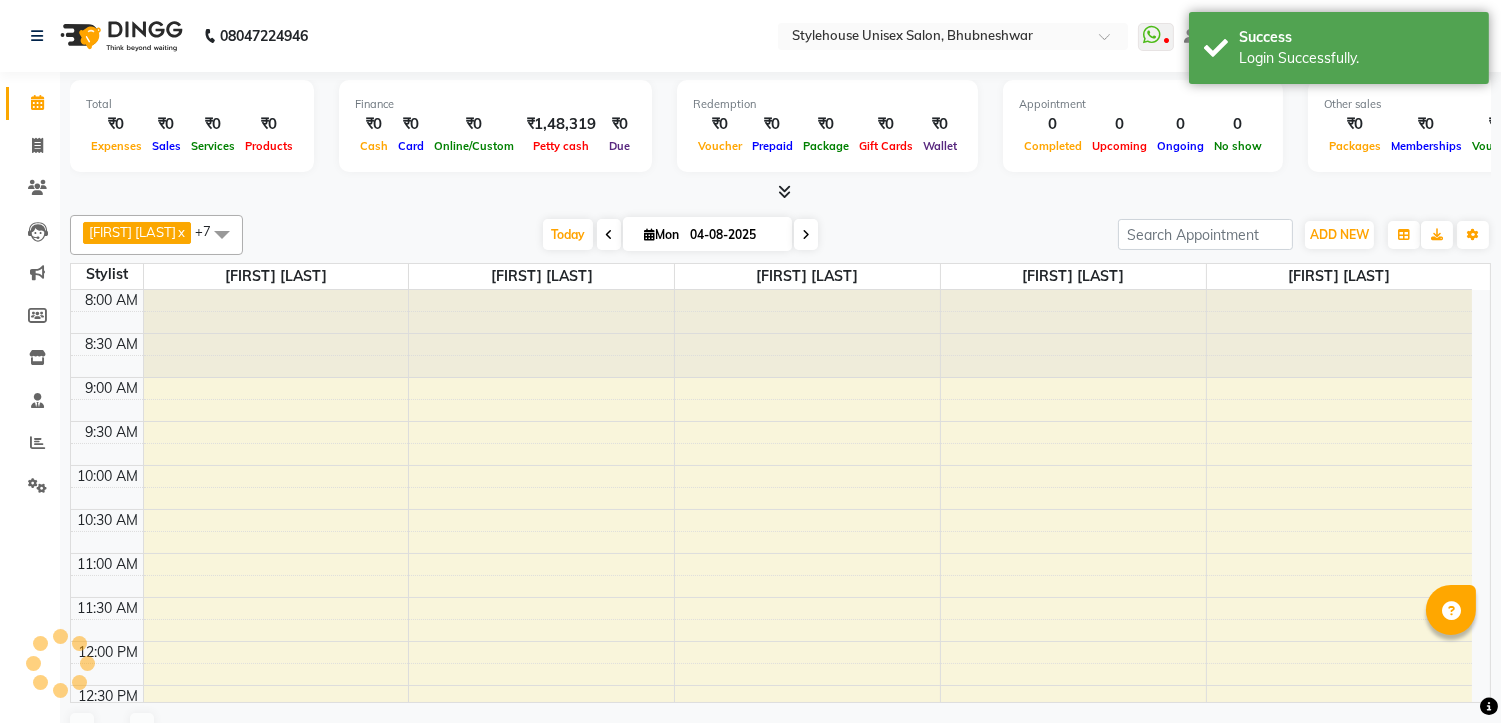 scroll, scrollTop: 443, scrollLeft: 0, axis: vertical 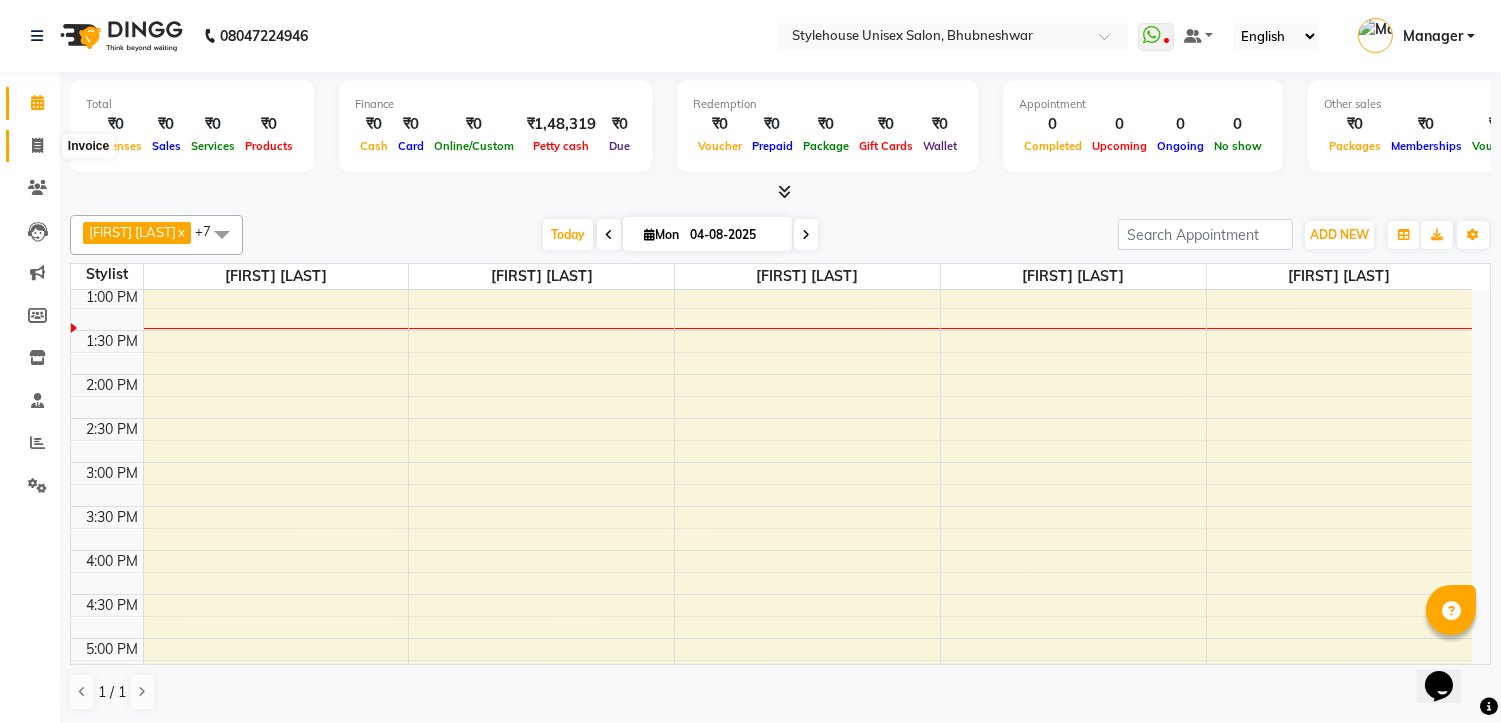 click 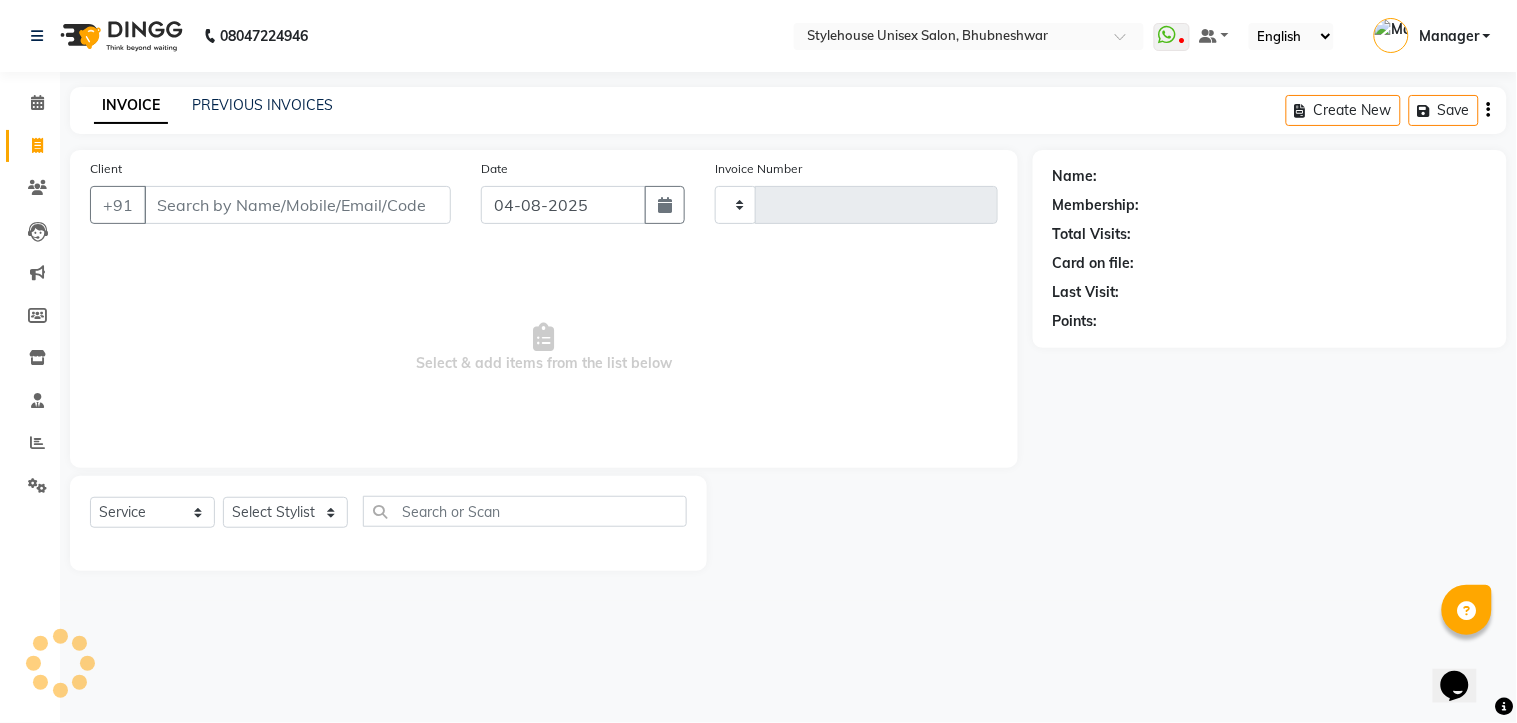 type on "1058" 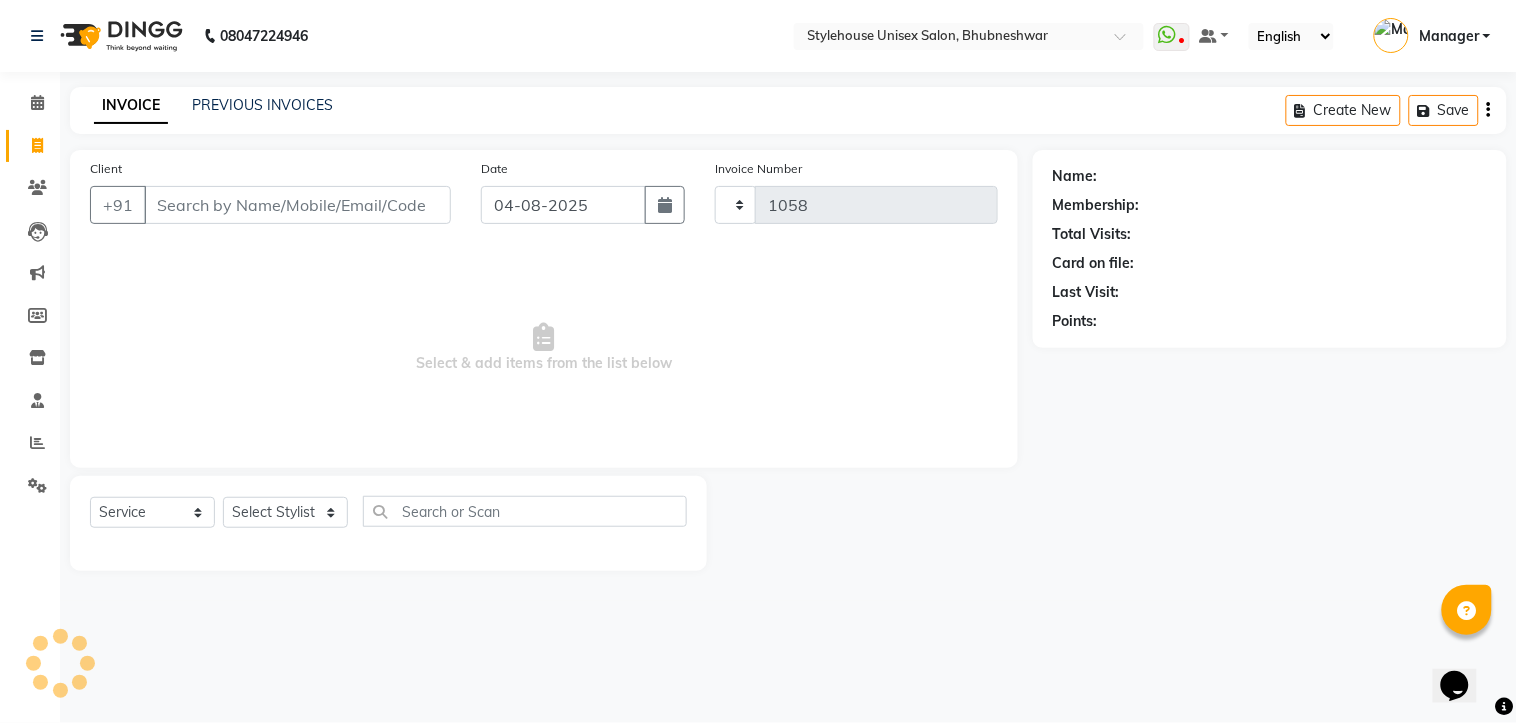 select on "7906" 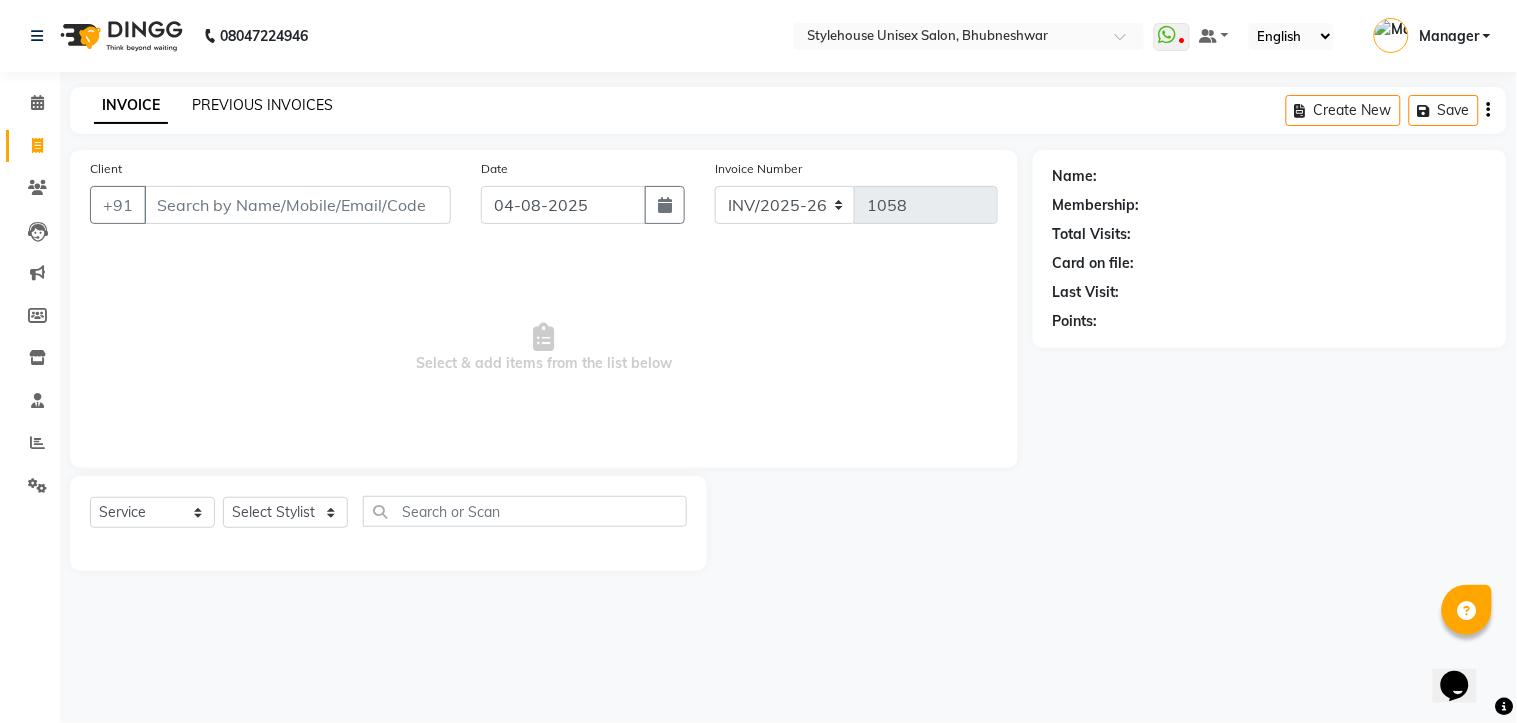 click on "PREVIOUS INVOICES" 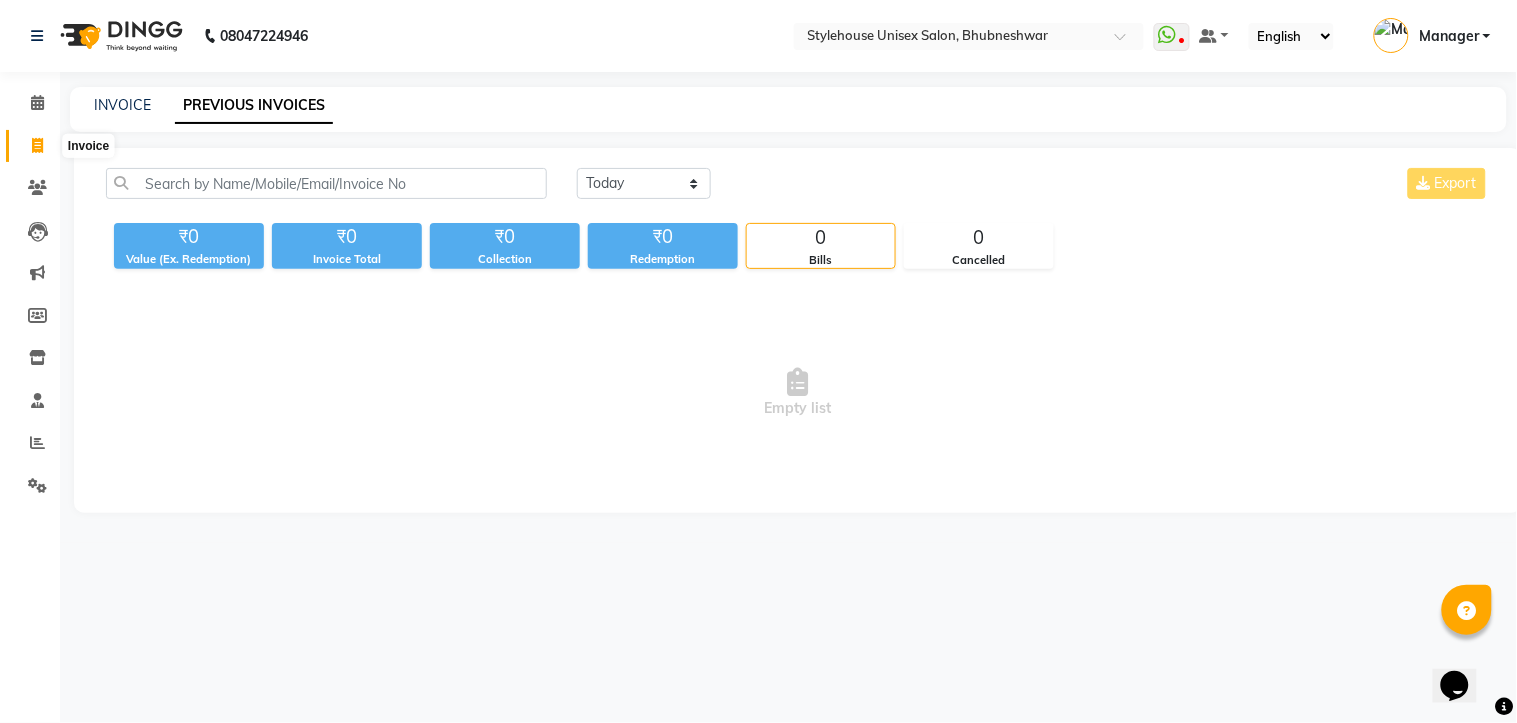 click 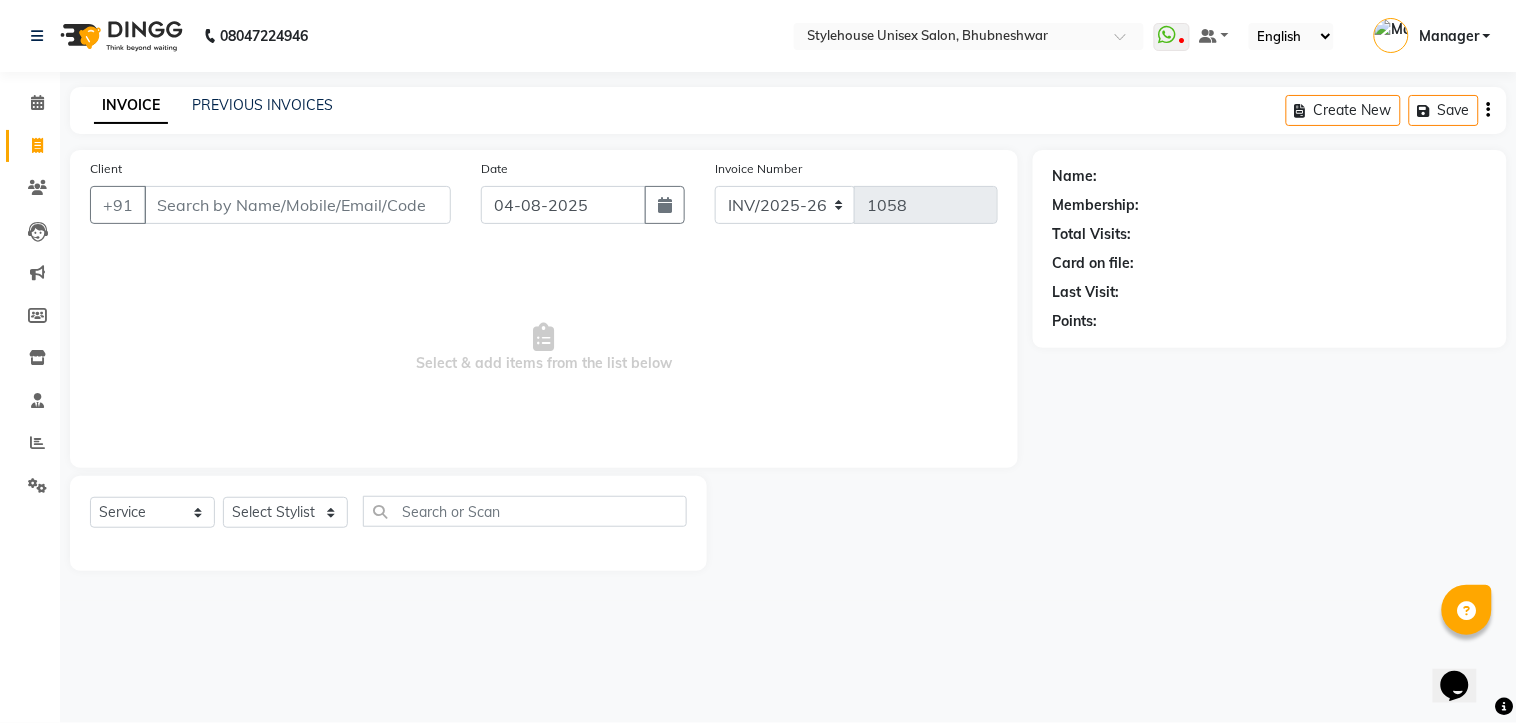 click on "Name: Membership: Total Visits: Card on file: Last Visit:  Points:" 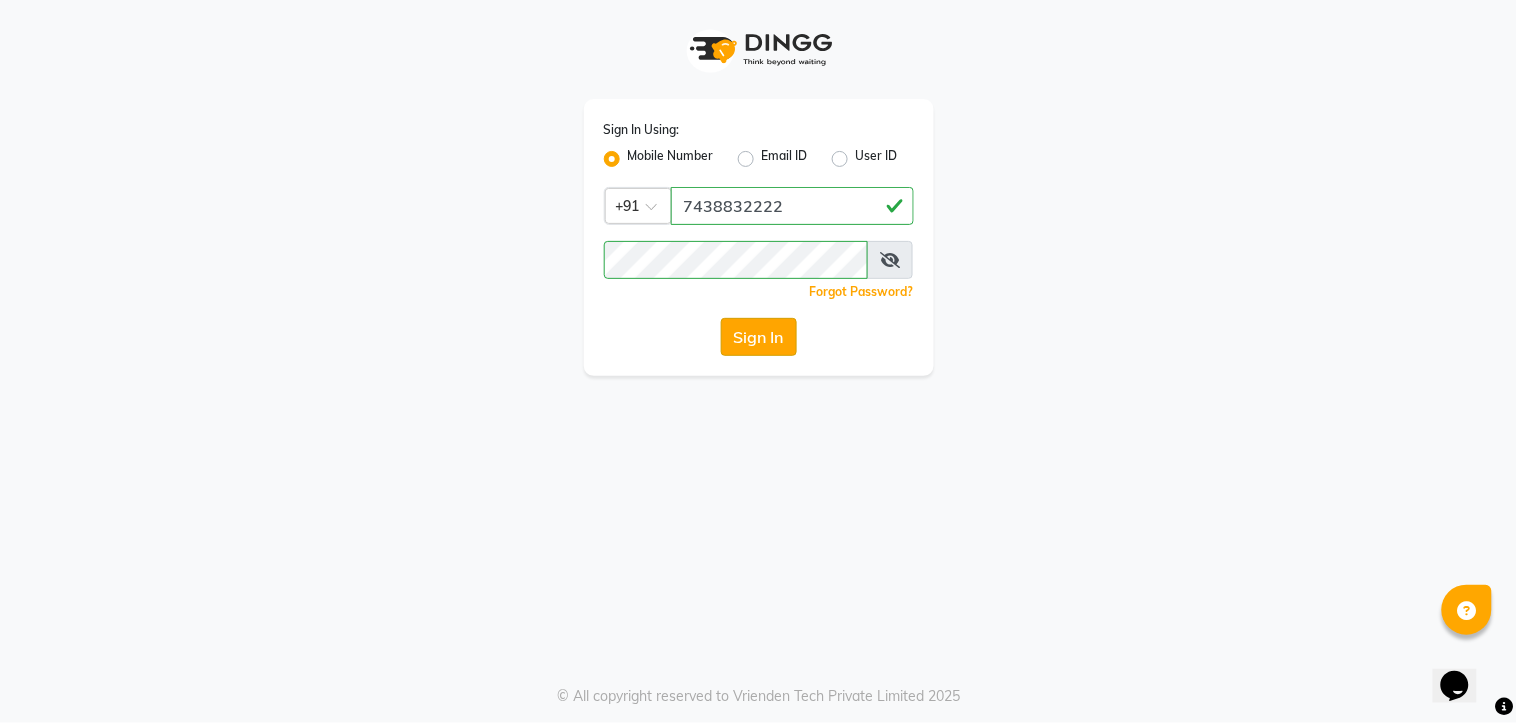 click on "Sign In" 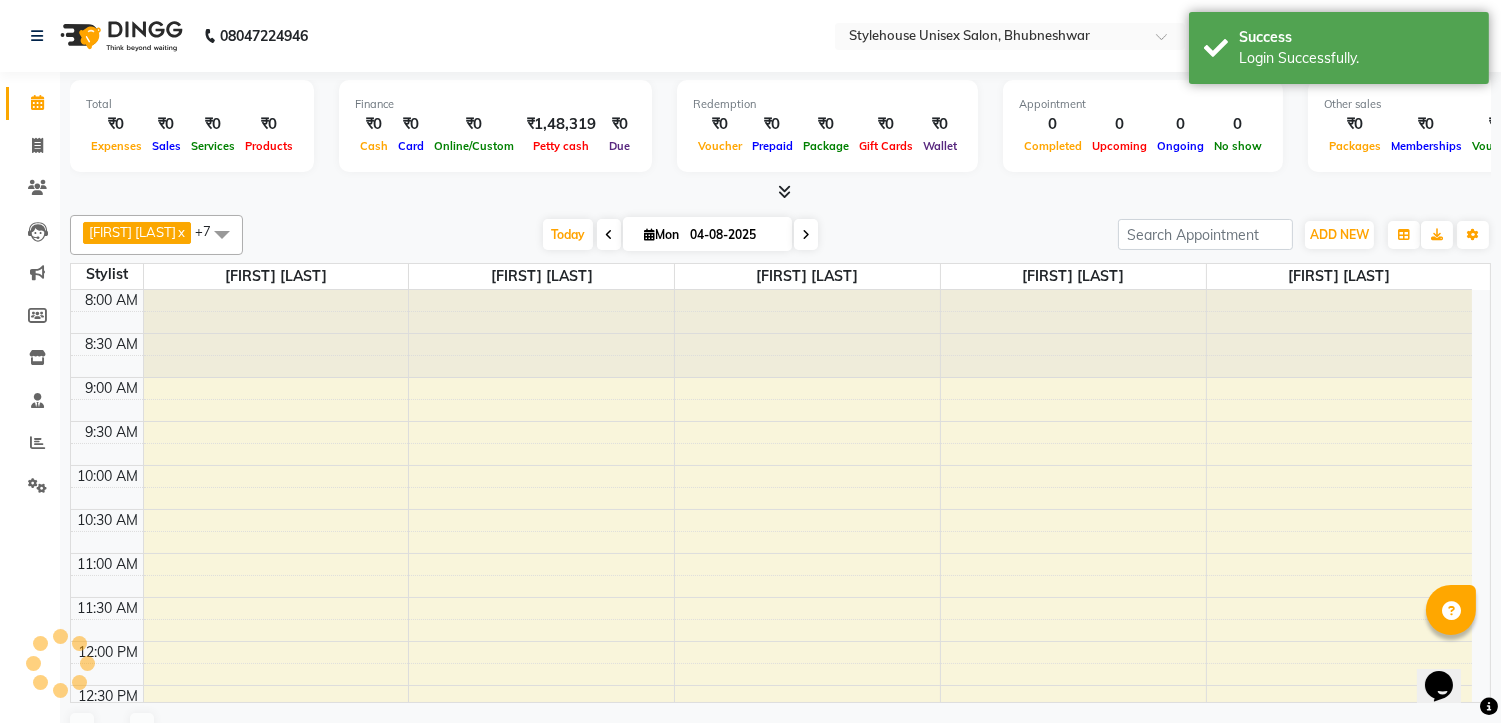 scroll, scrollTop: 0, scrollLeft: 0, axis: both 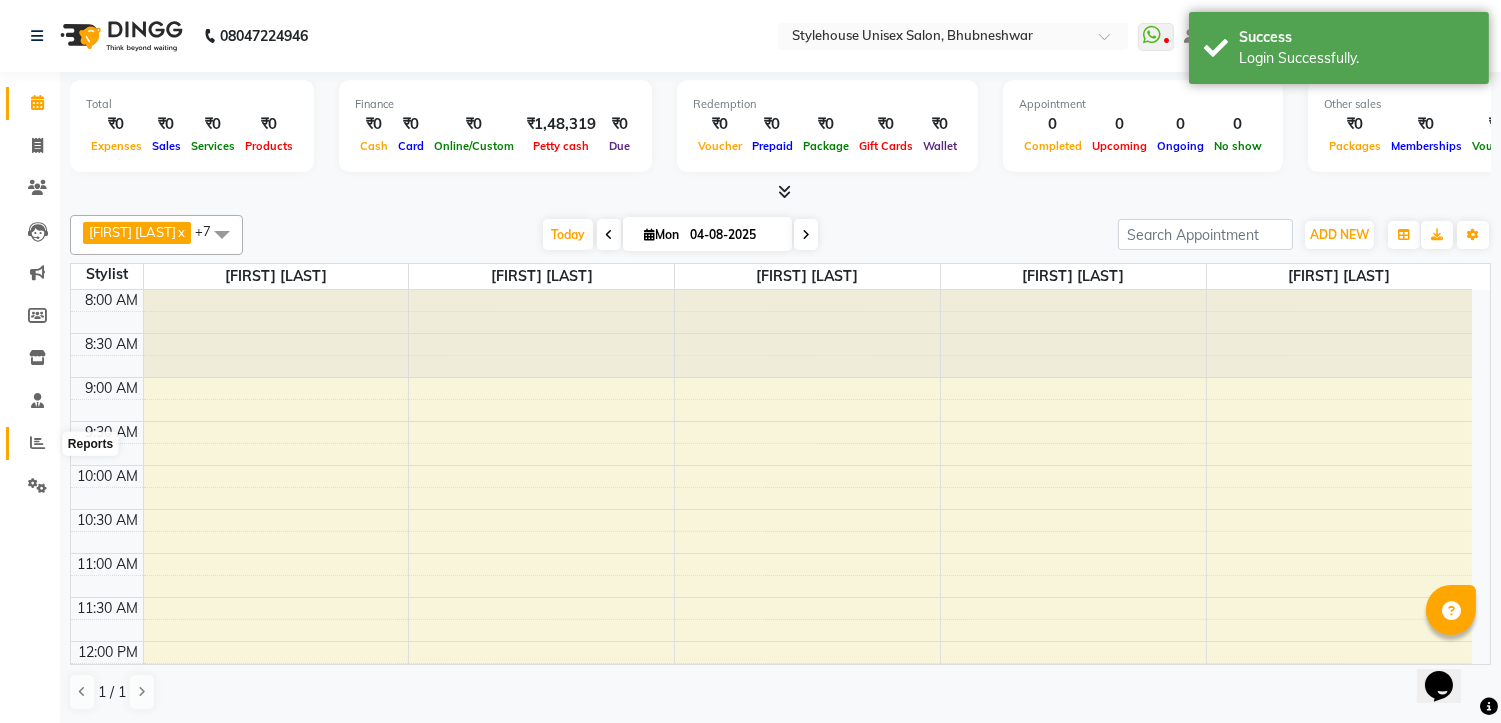 click 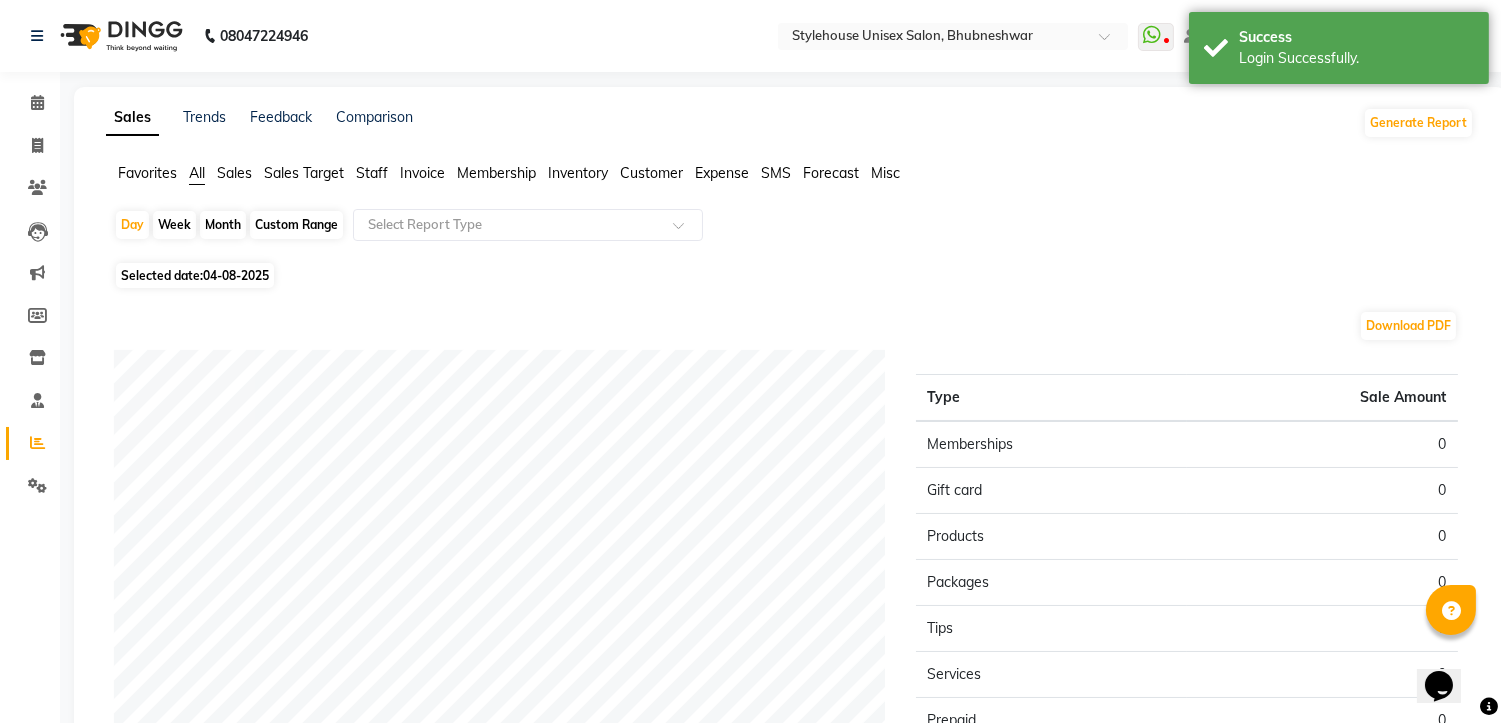 click on "Sales" 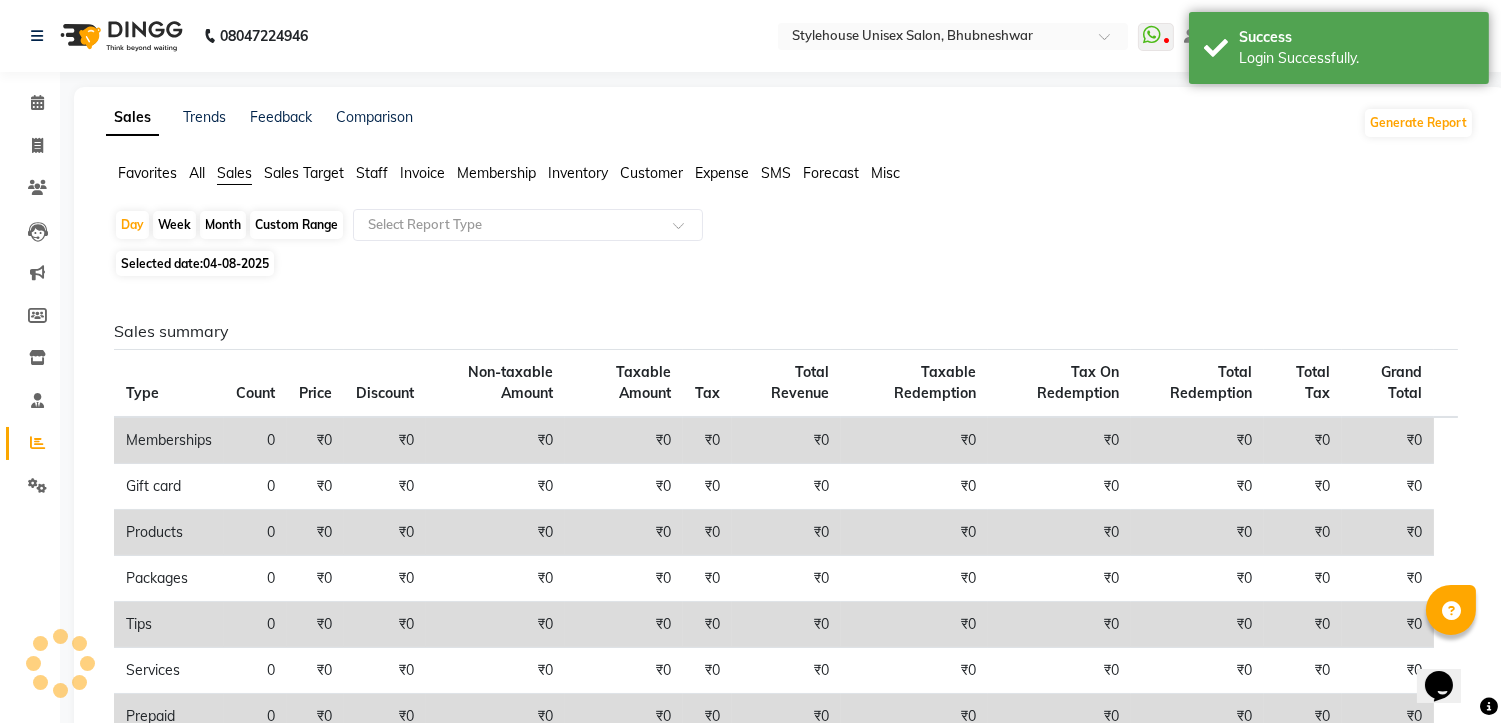 click on "Custom Range" 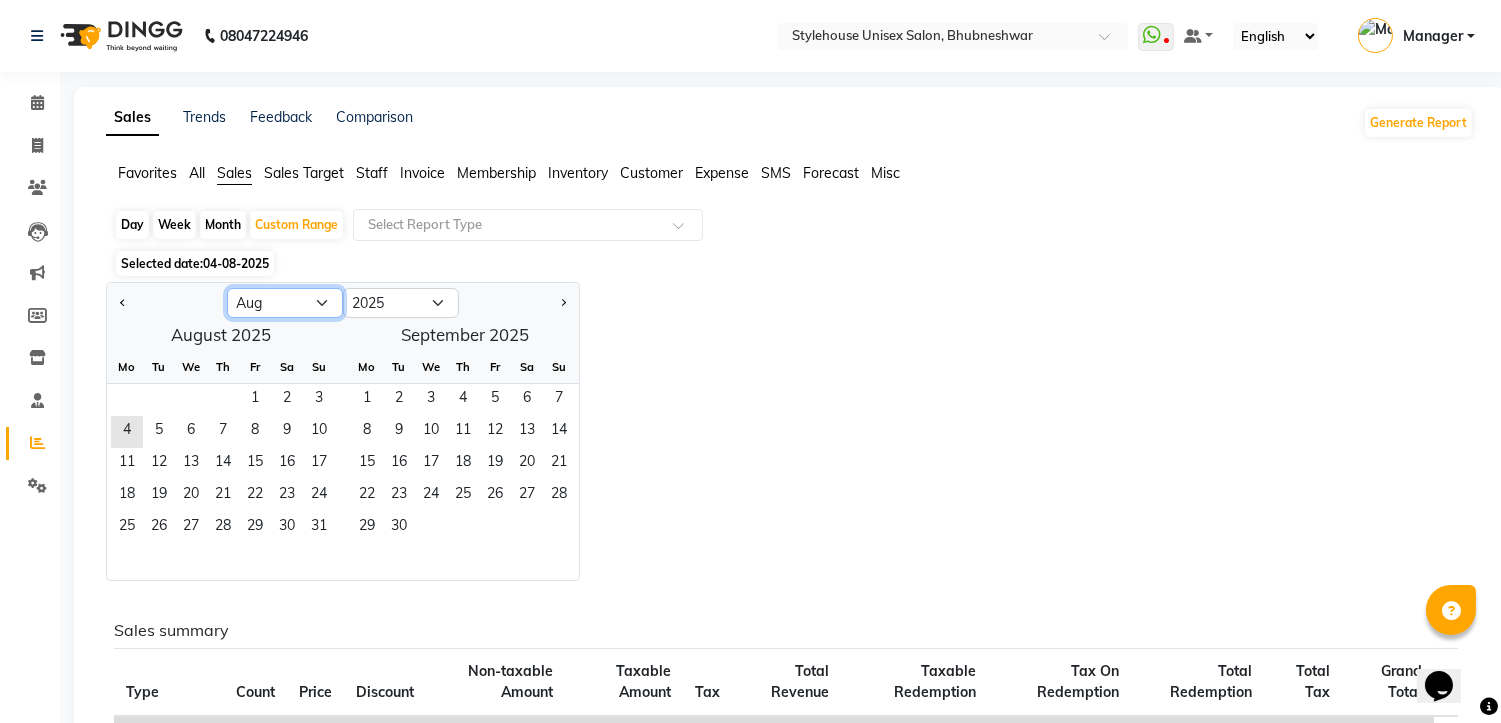click on "Jan Feb Mar Apr May Jun Jul Aug Sep Oct Nov Dec" 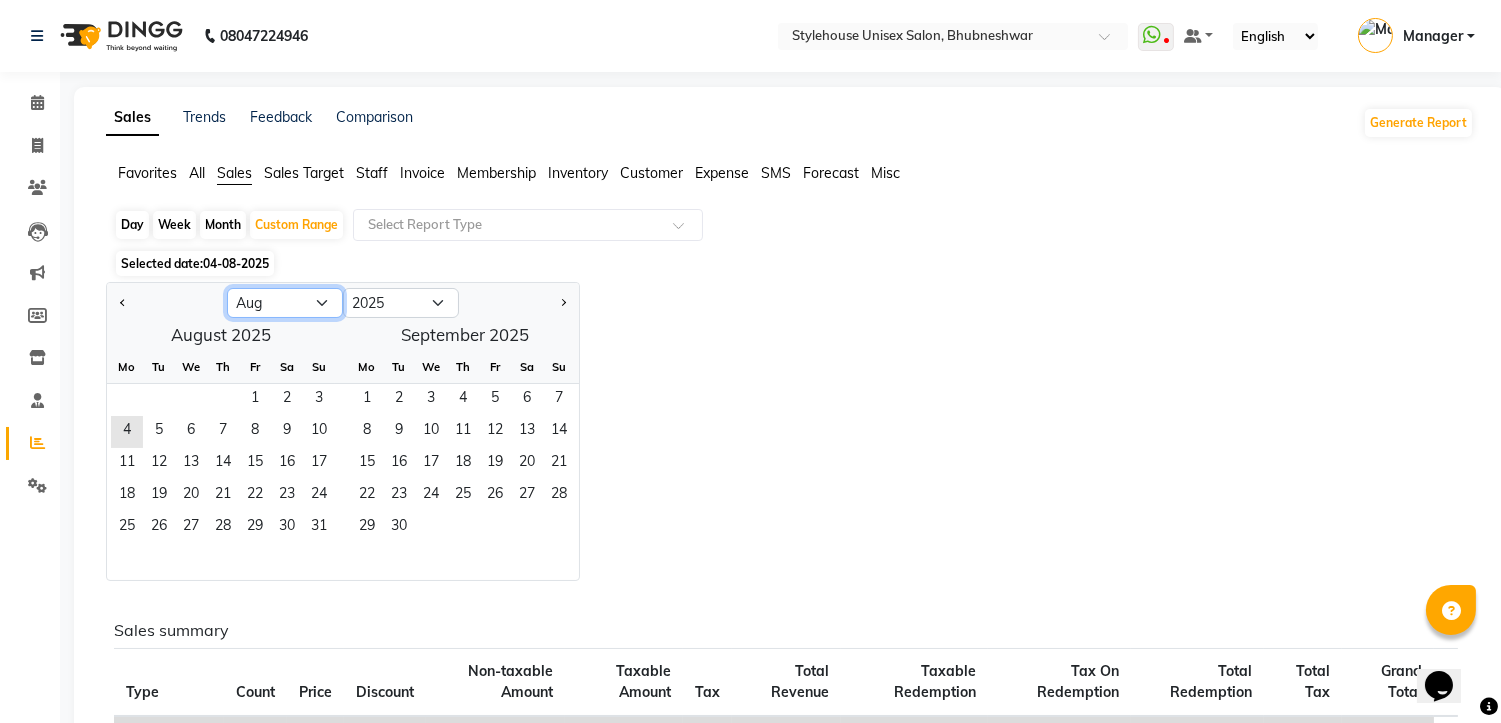 select on "7" 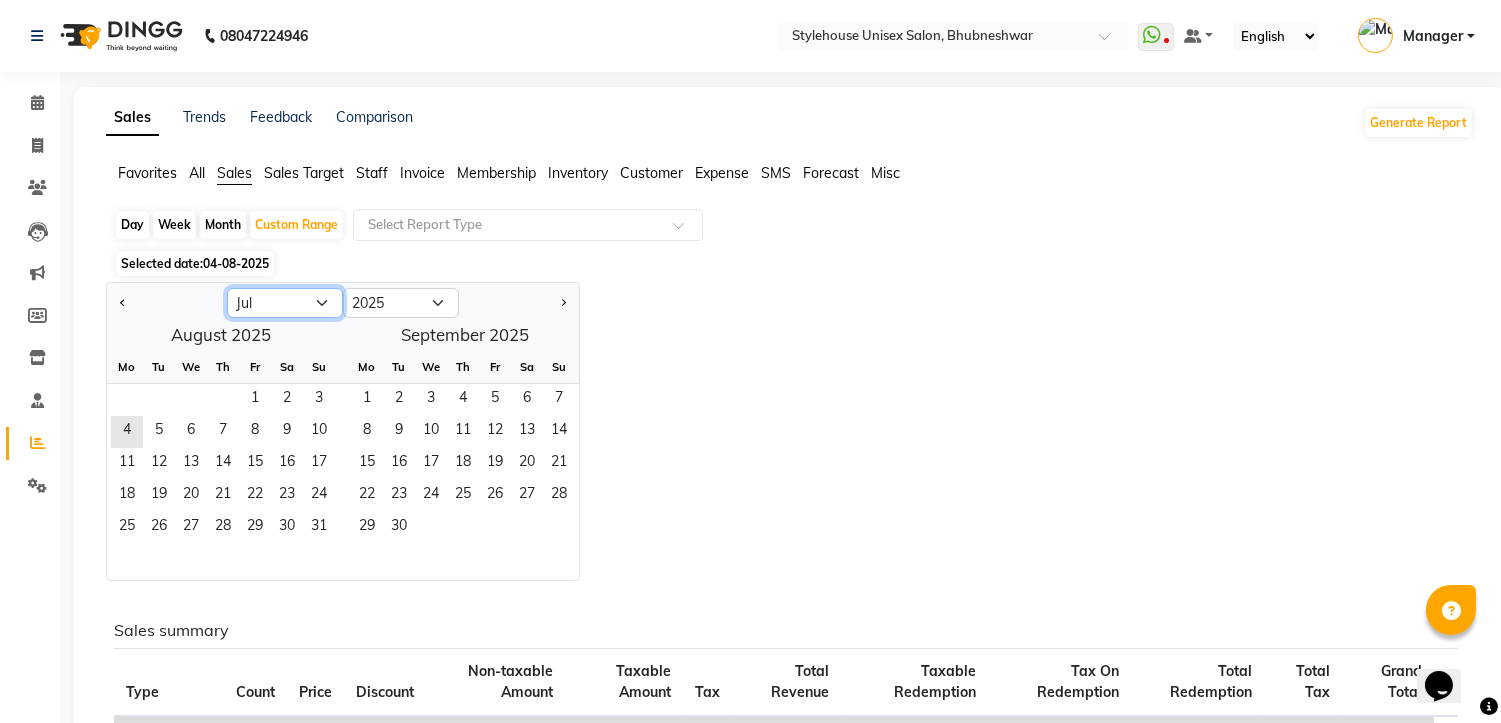 click on "Jan Feb Mar Apr May Jun Jul Aug Sep Oct Nov Dec" 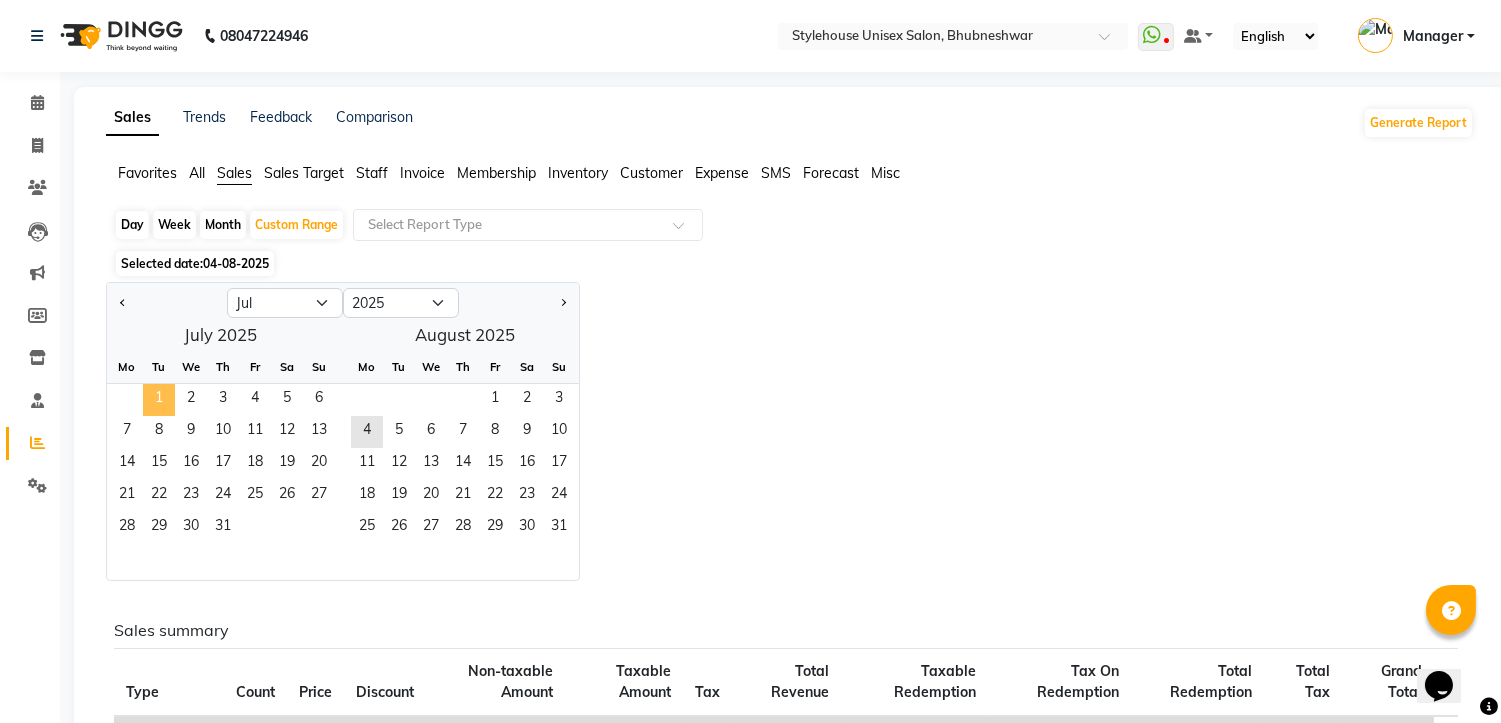 click on "1" 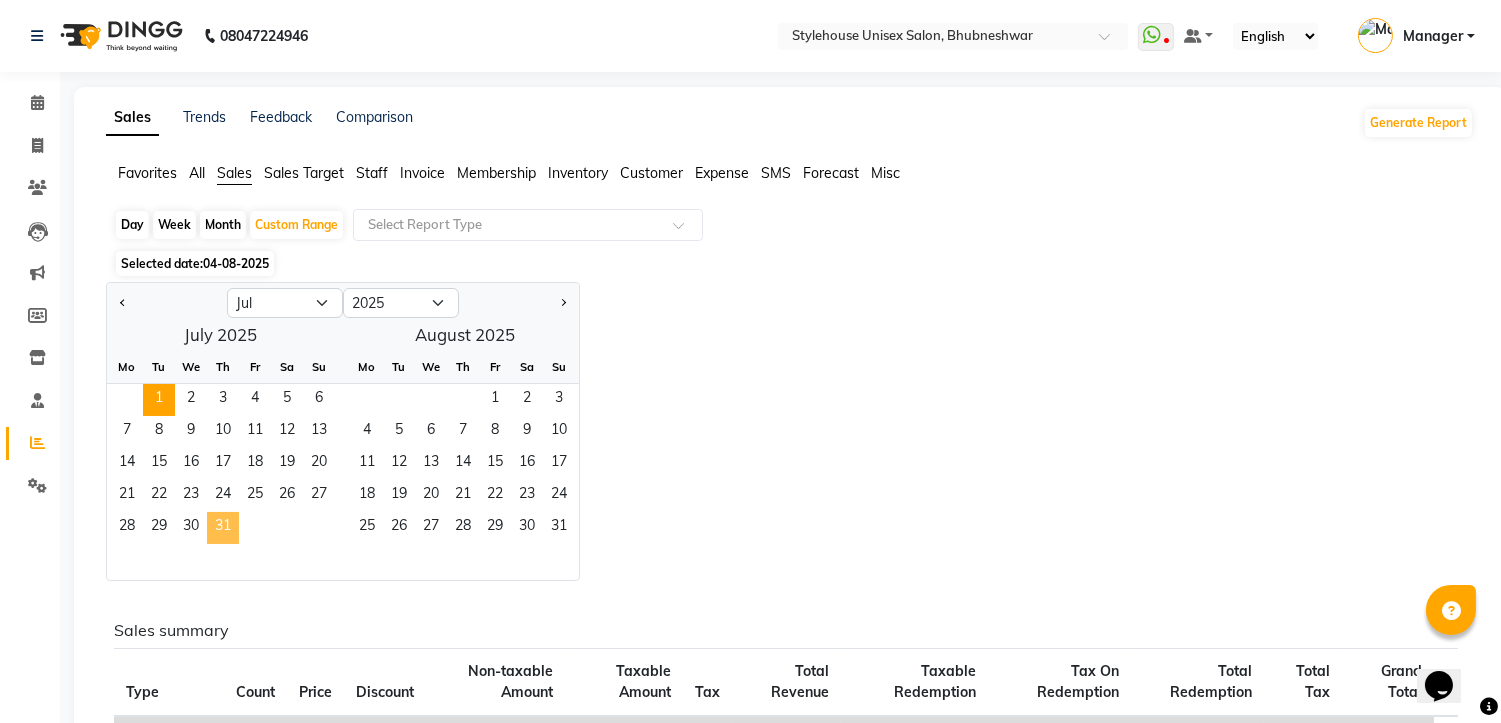 click on "31" 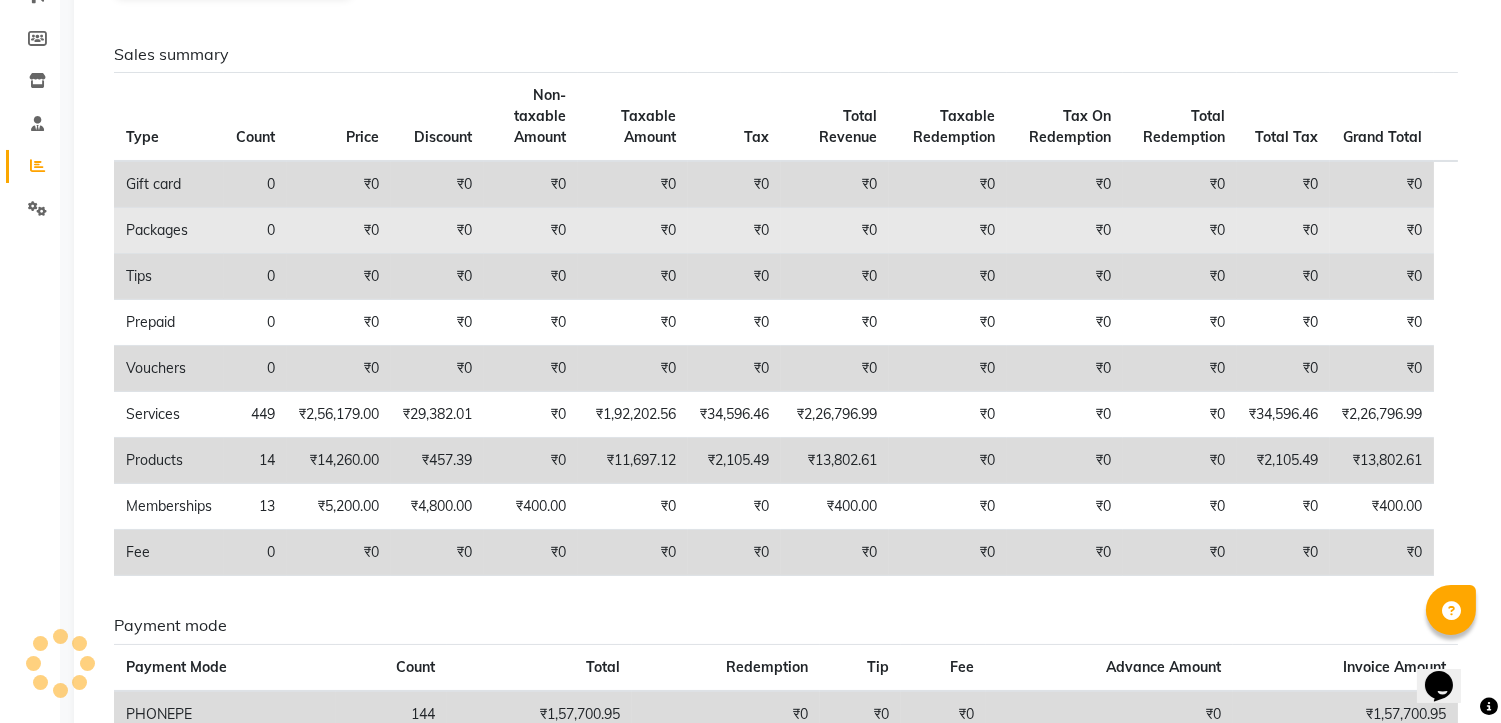 scroll, scrollTop: 333, scrollLeft: 0, axis: vertical 